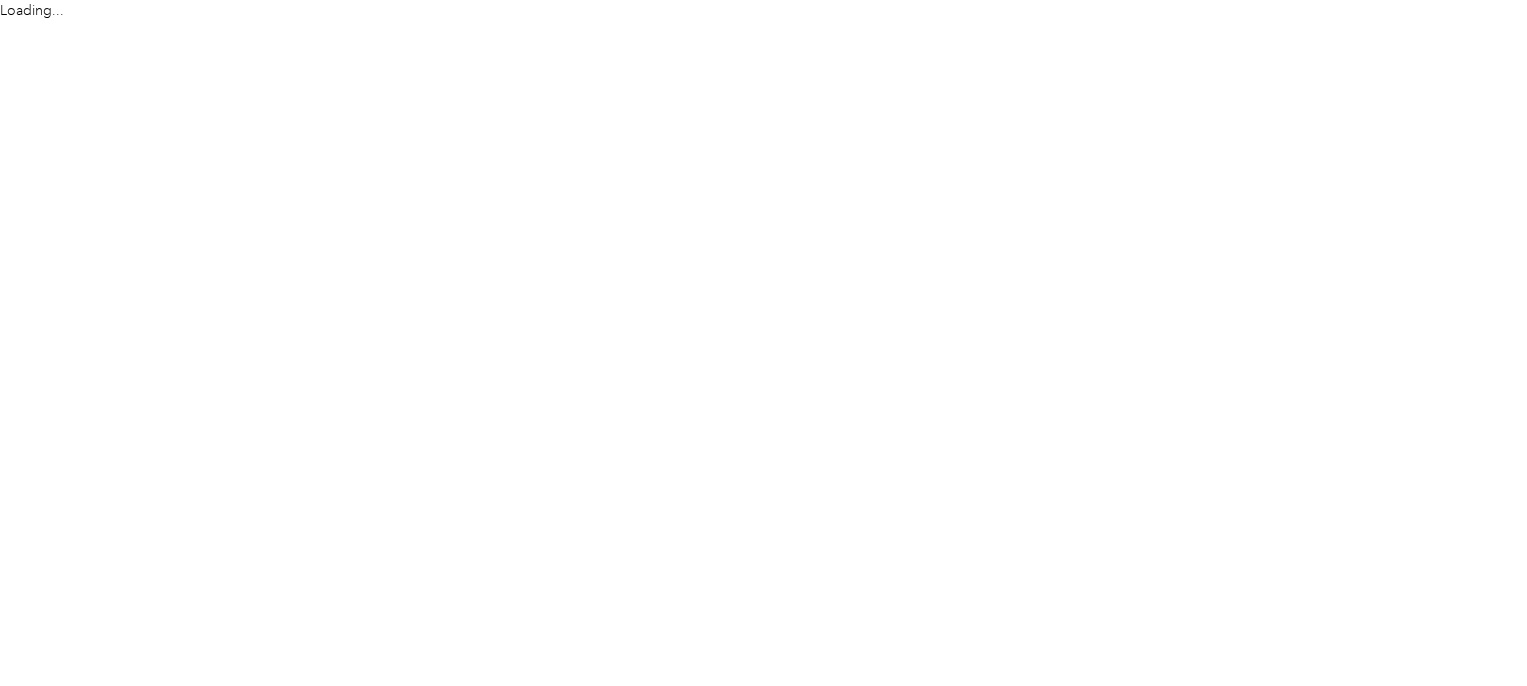 scroll, scrollTop: 0, scrollLeft: 0, axis: both 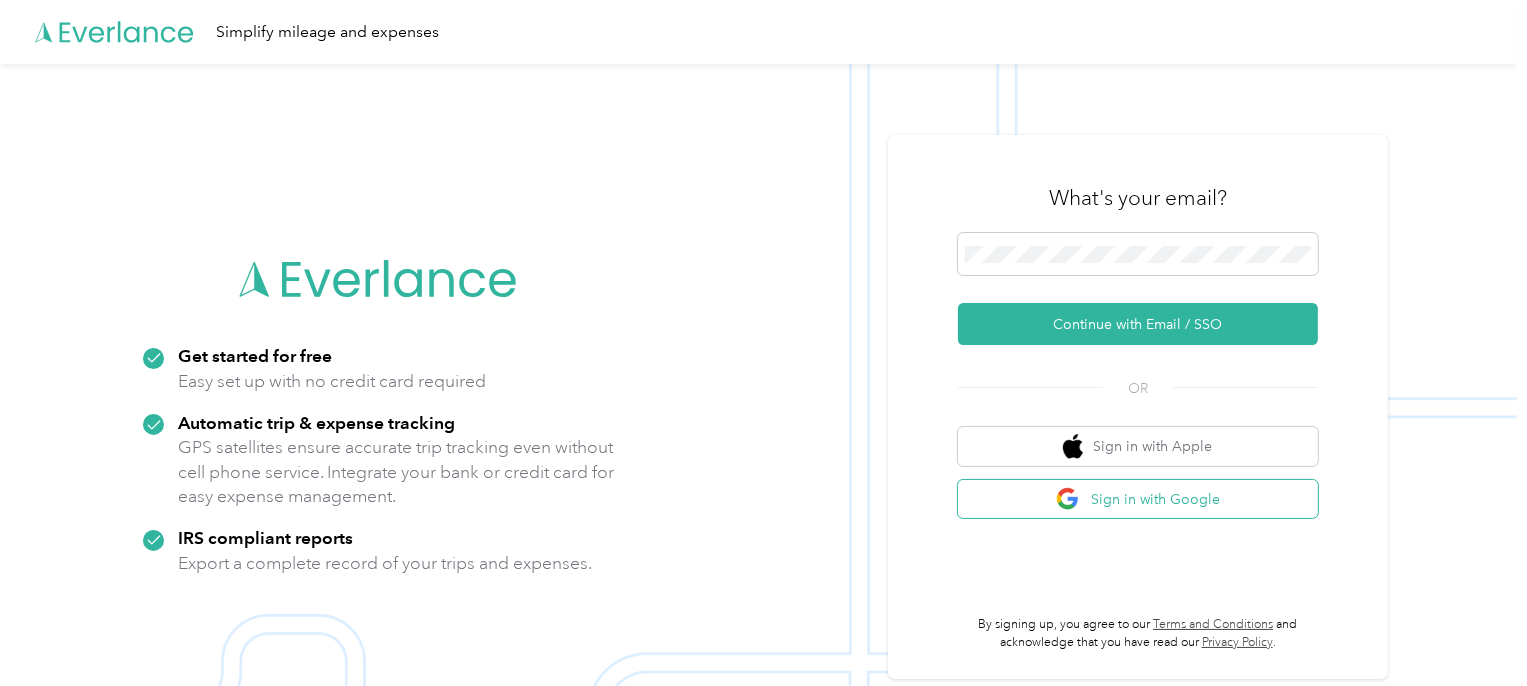 click on "Sign in with Google" at bounding box center (1138, 499) 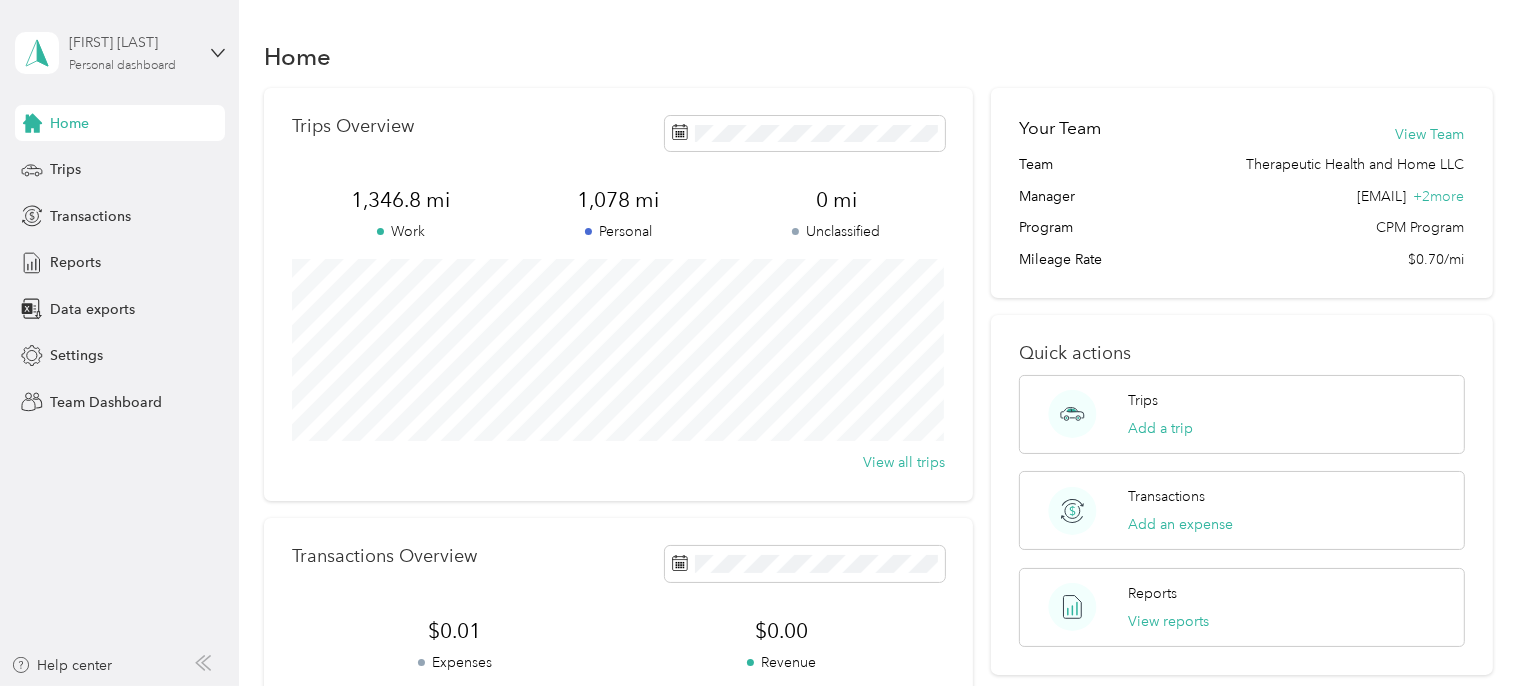 click on "[FIRST] [LAST] Personal dashboard" at bounding box center (131, 52) 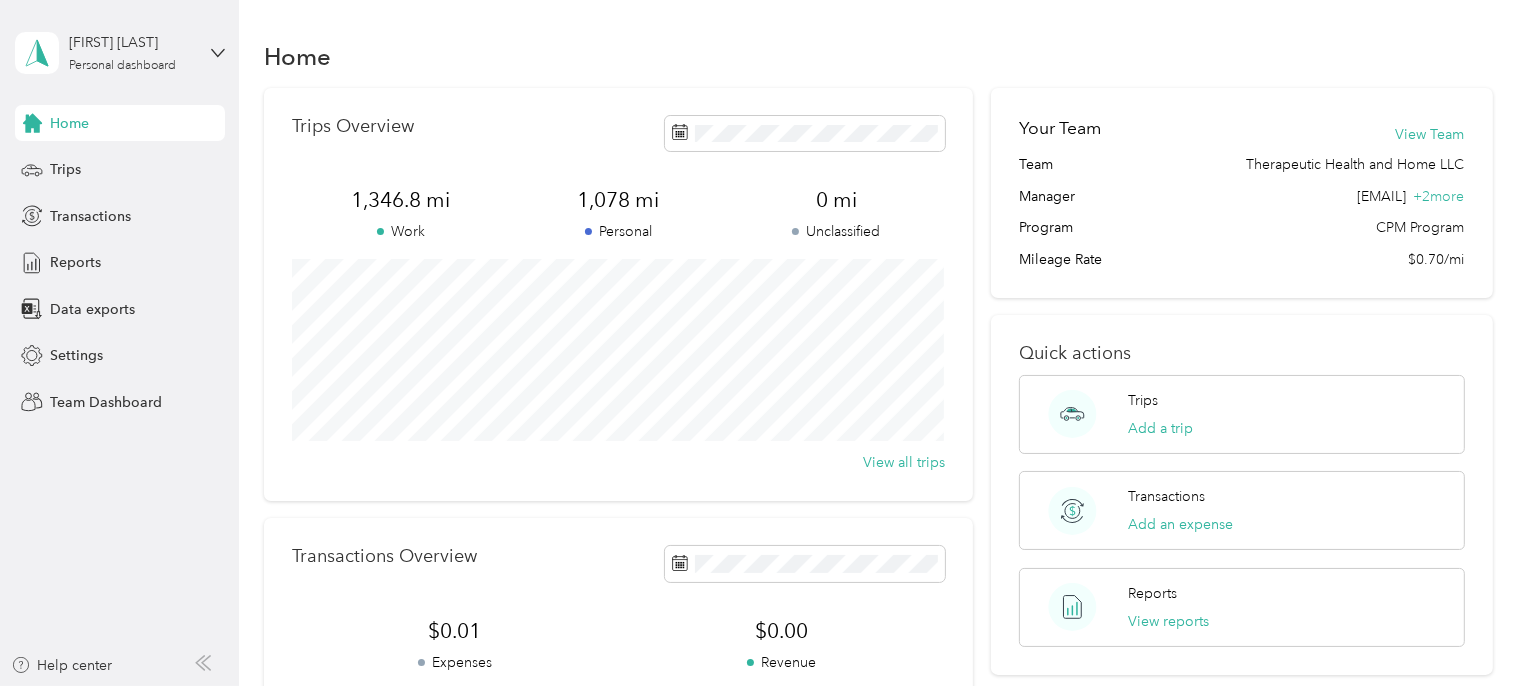 click on "Team dashboard" at bounding box center [85, 162] 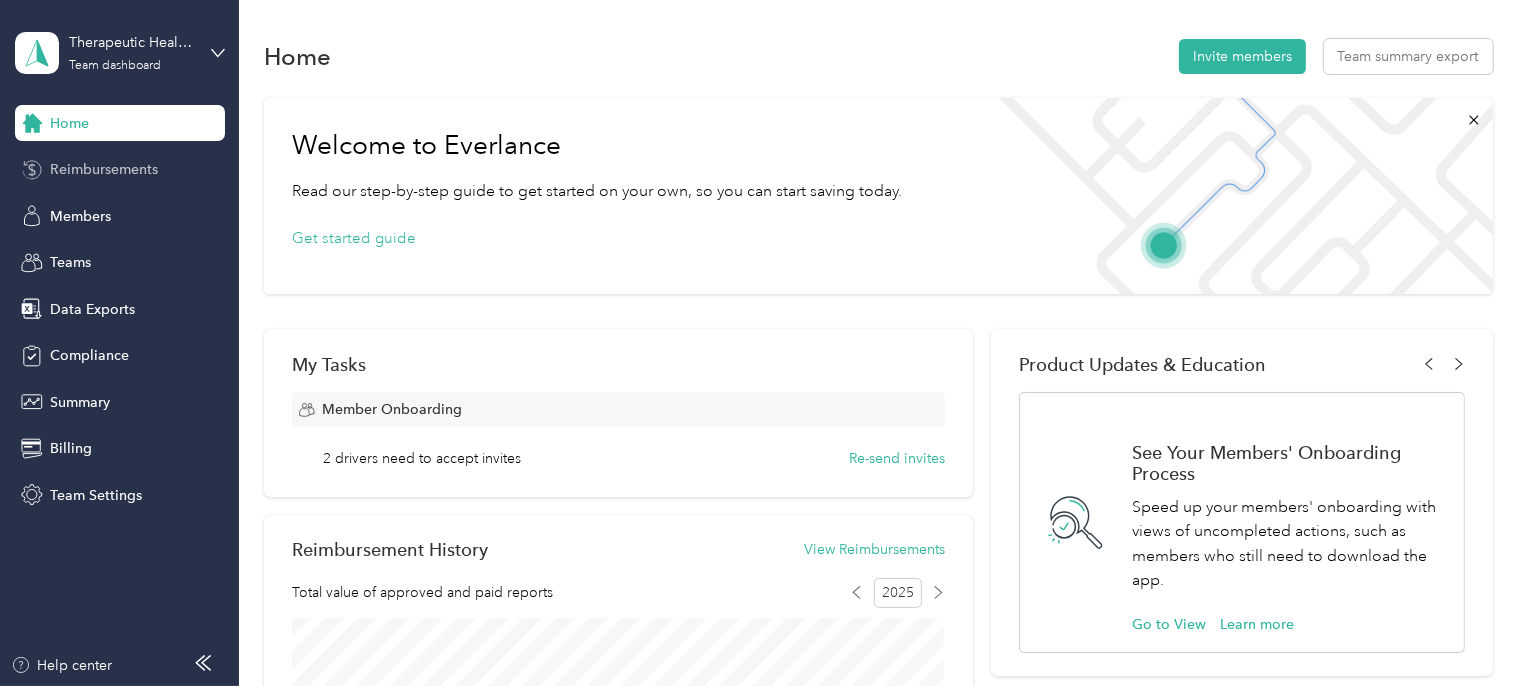 click on "Reimbursements" at bounding box center [104, 169] 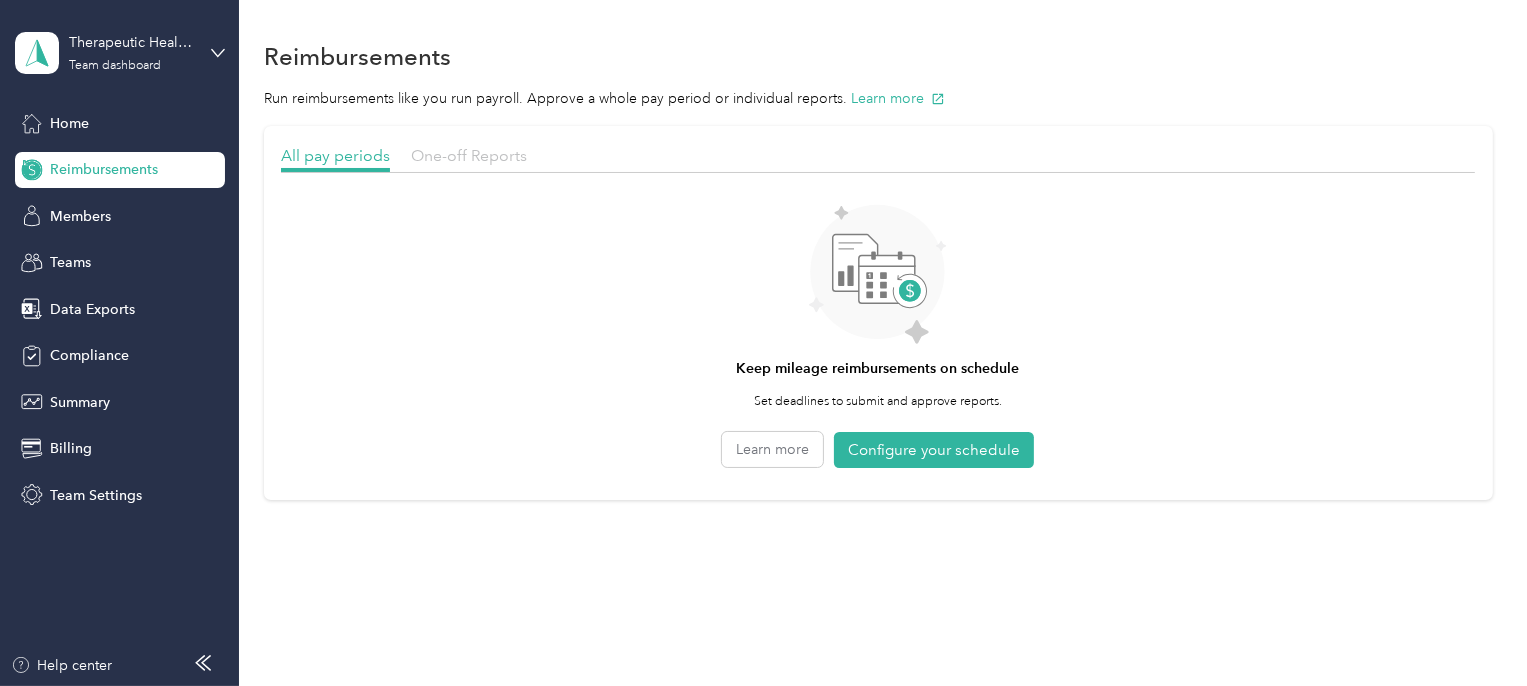 click on "One-off Reports" at bounding box center [469, 155] 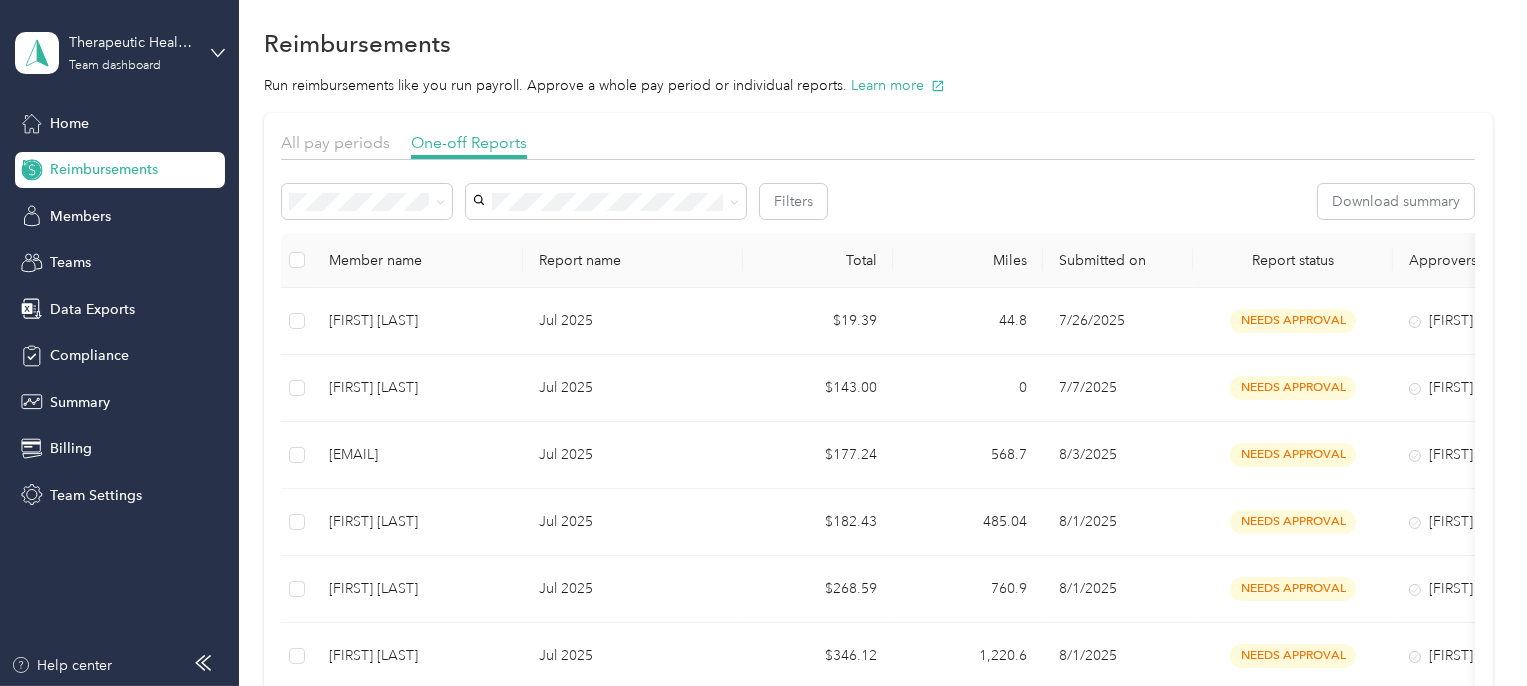 scroll, scrollTop: 0, scrollLeft: 0, axis: both 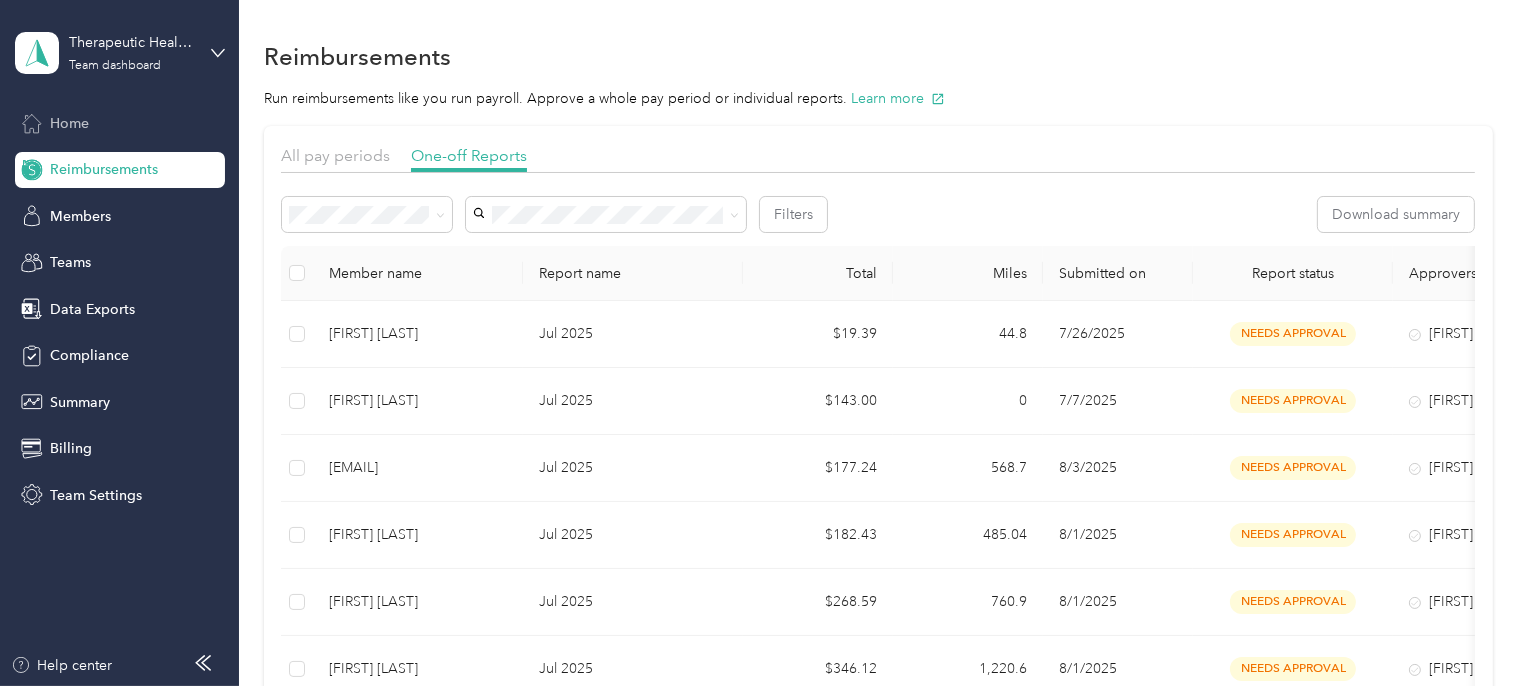 click on "Home" at bounding box center (120, 123) 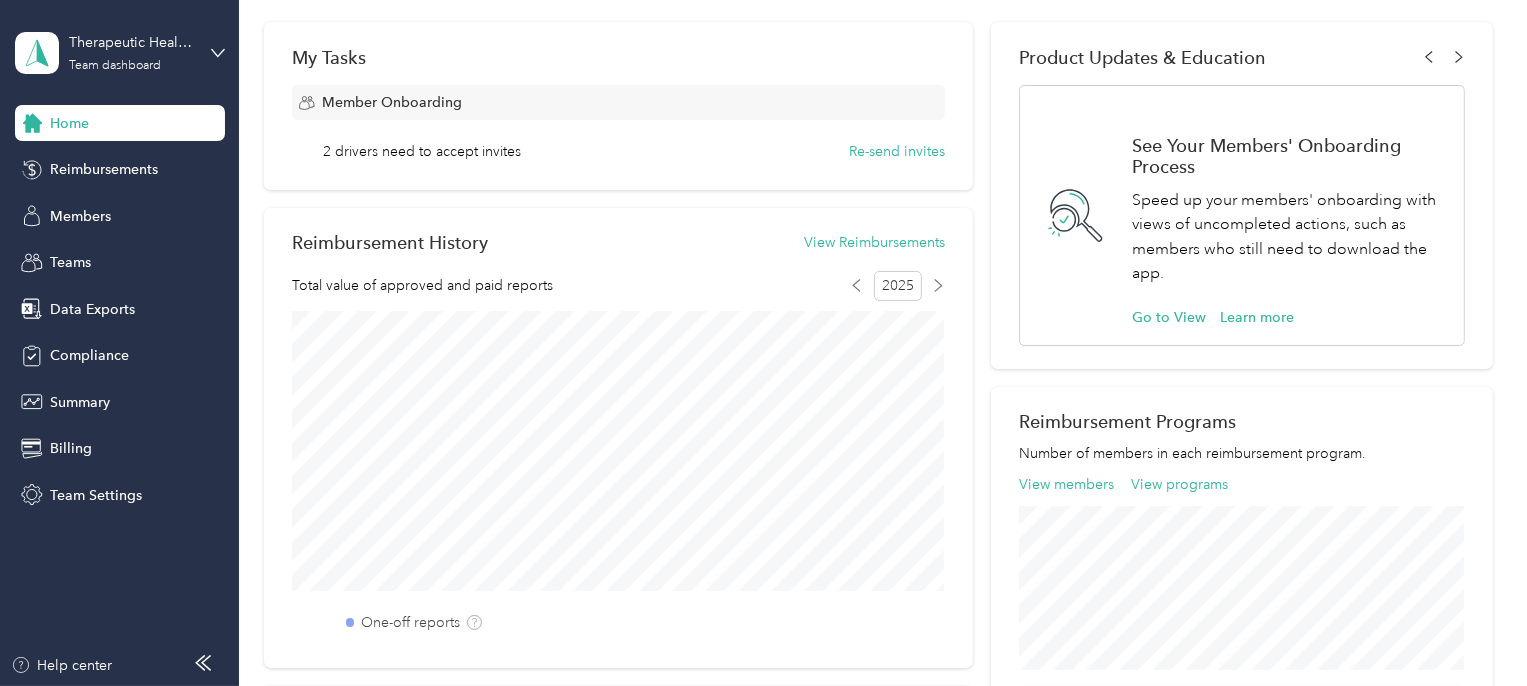 scroll, scrollTop: 313, scrollLeft: 0, axis: vertical 